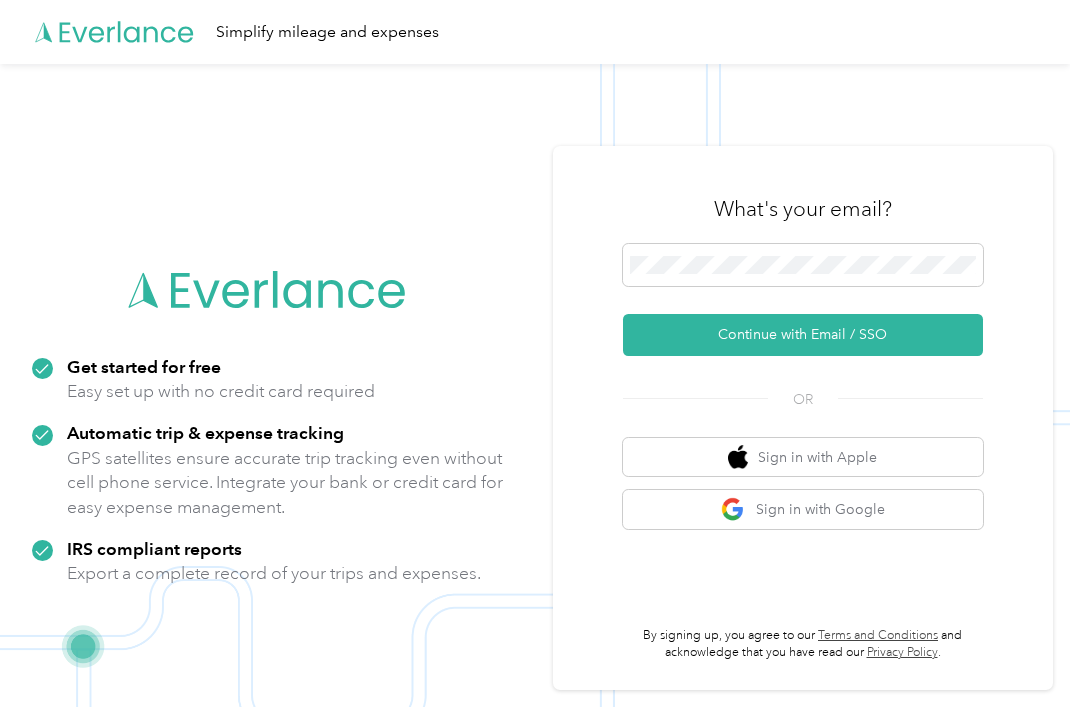 scroll, scrollTop: 0, scrollLeft: 0, axis: both 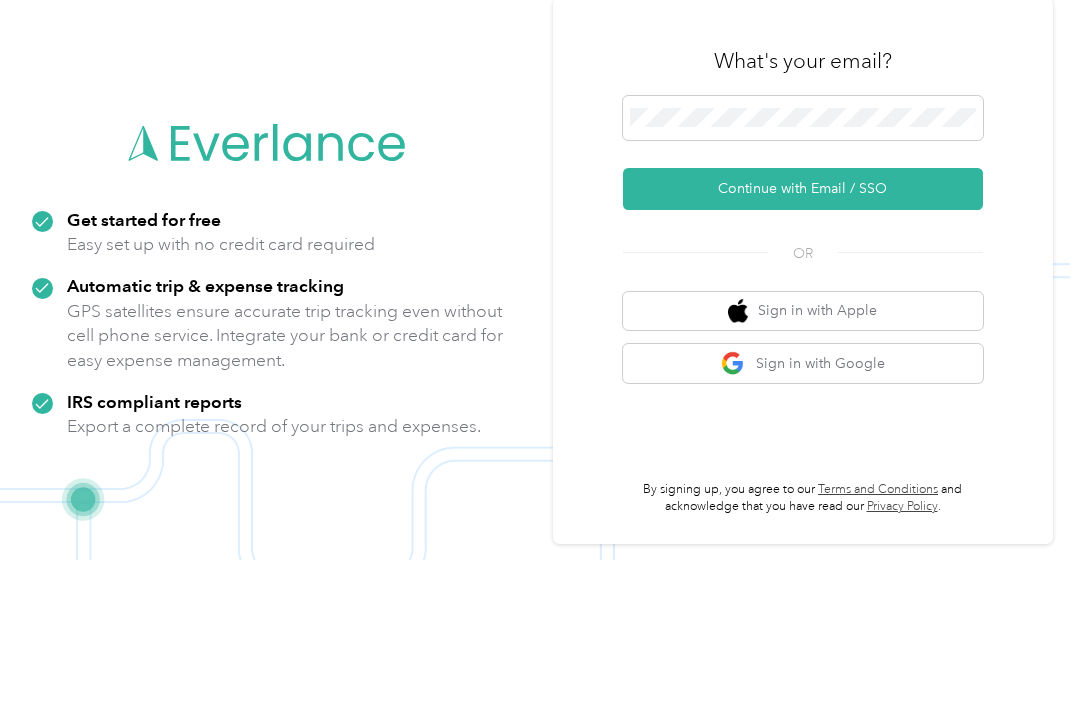 click on "Continue with Email / SSO" at bounding box center (803, 336) 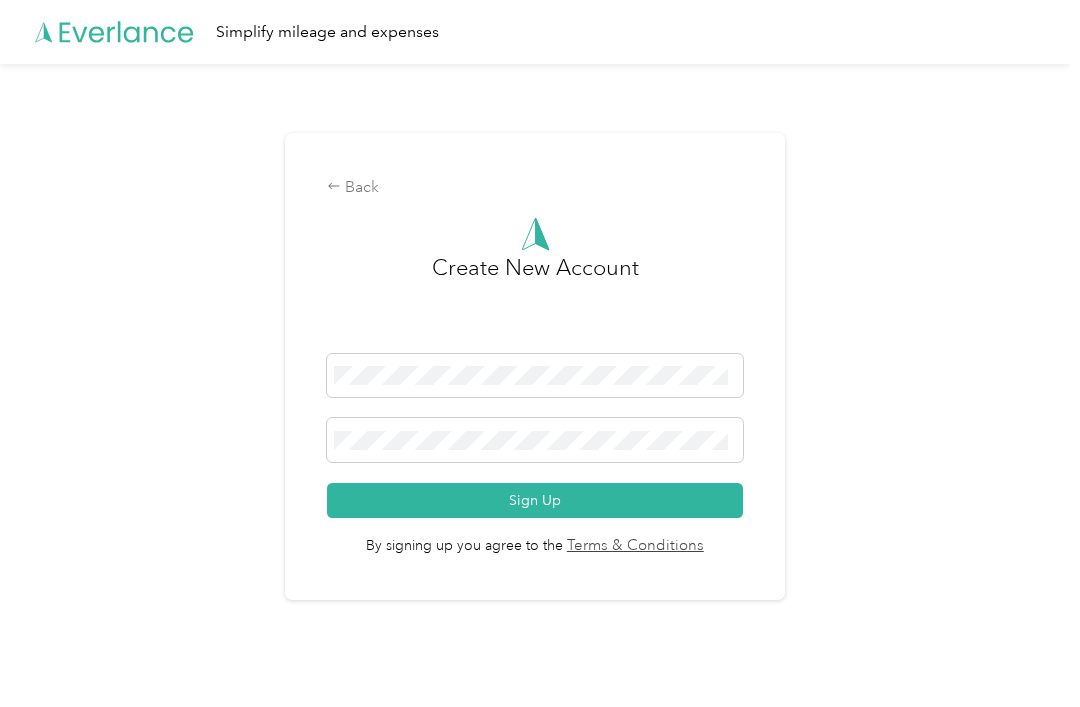 scroll, scrollTop: 36, scrollLeft: 0, axis: vertical 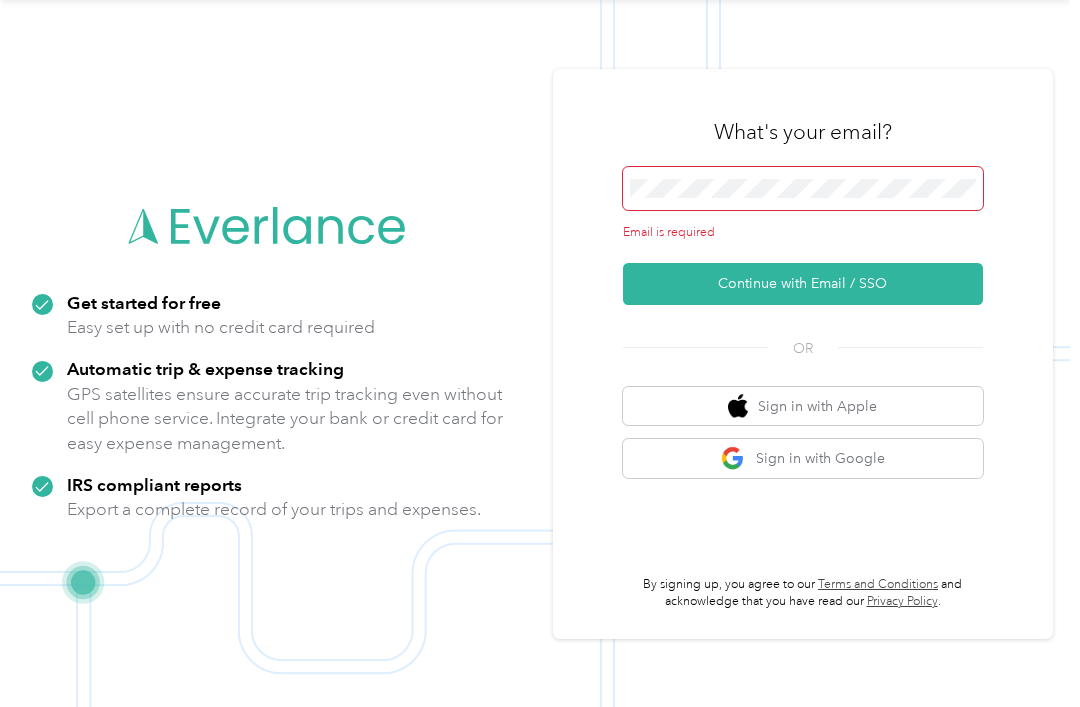 click on "Continue with Email / SSO" at bounding box center (803, 284) 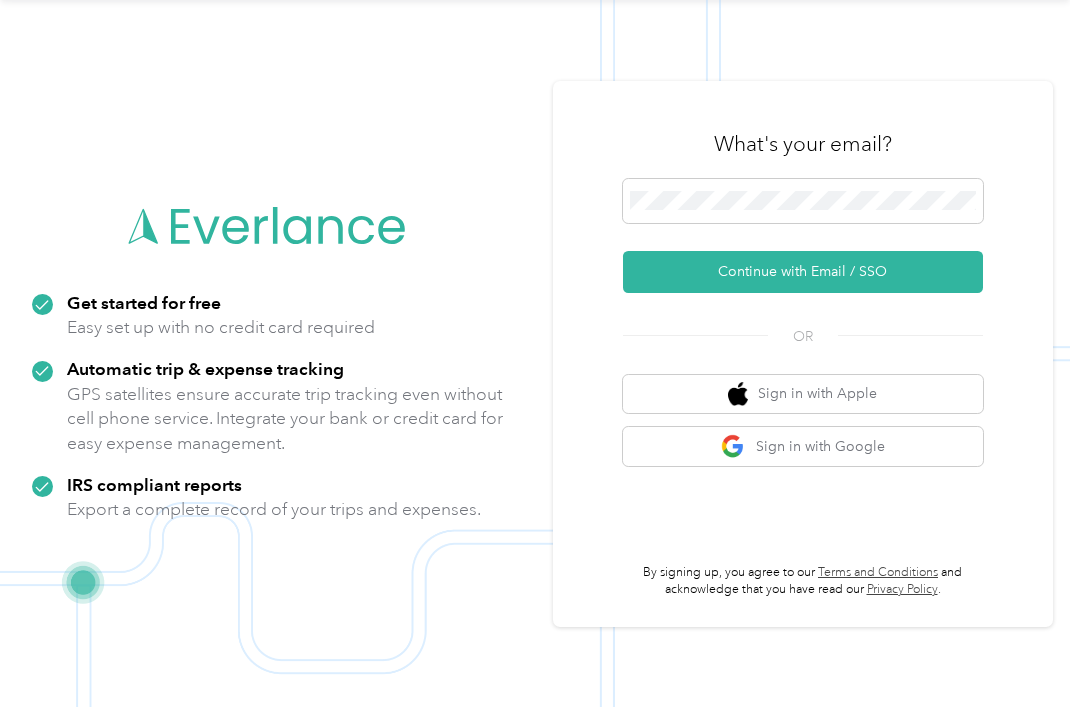 click on "Continue with Email / SSO" at bounding box center [803, 272] 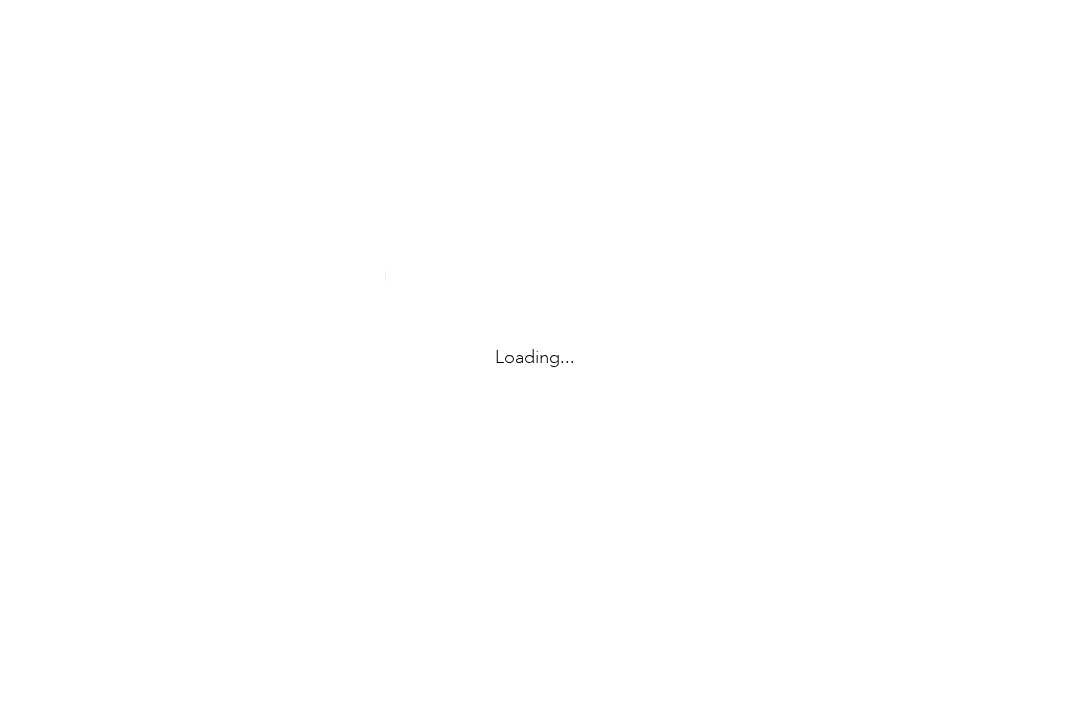 scroll, scrollTop: 0, scrollLeft: 0, axis: both 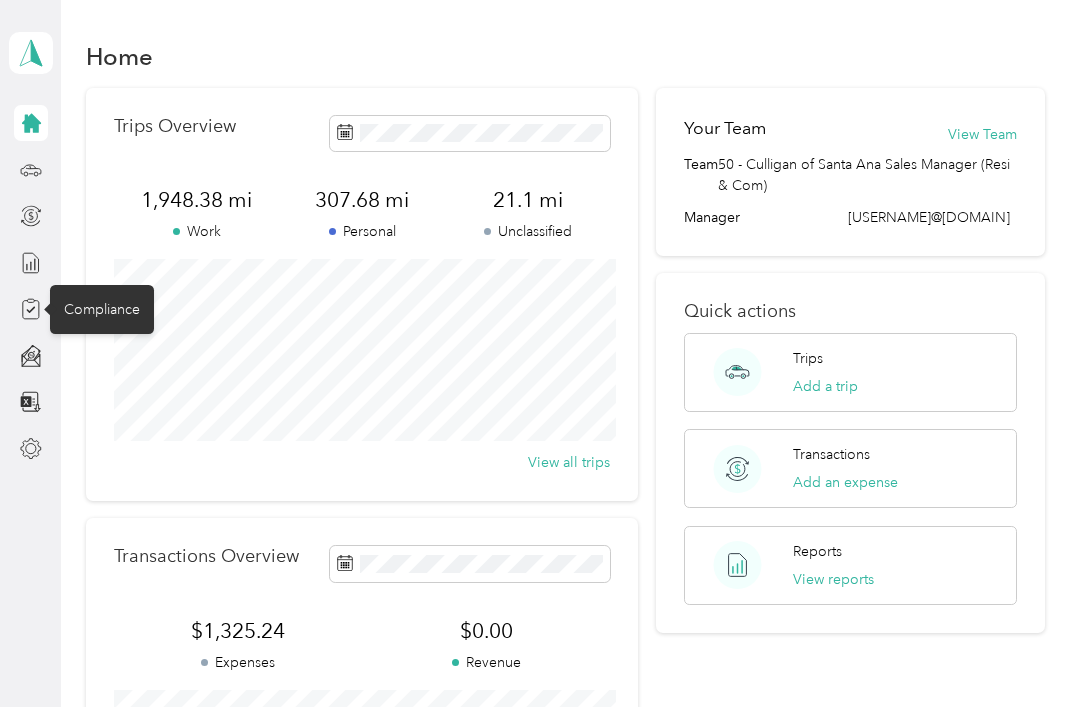 click 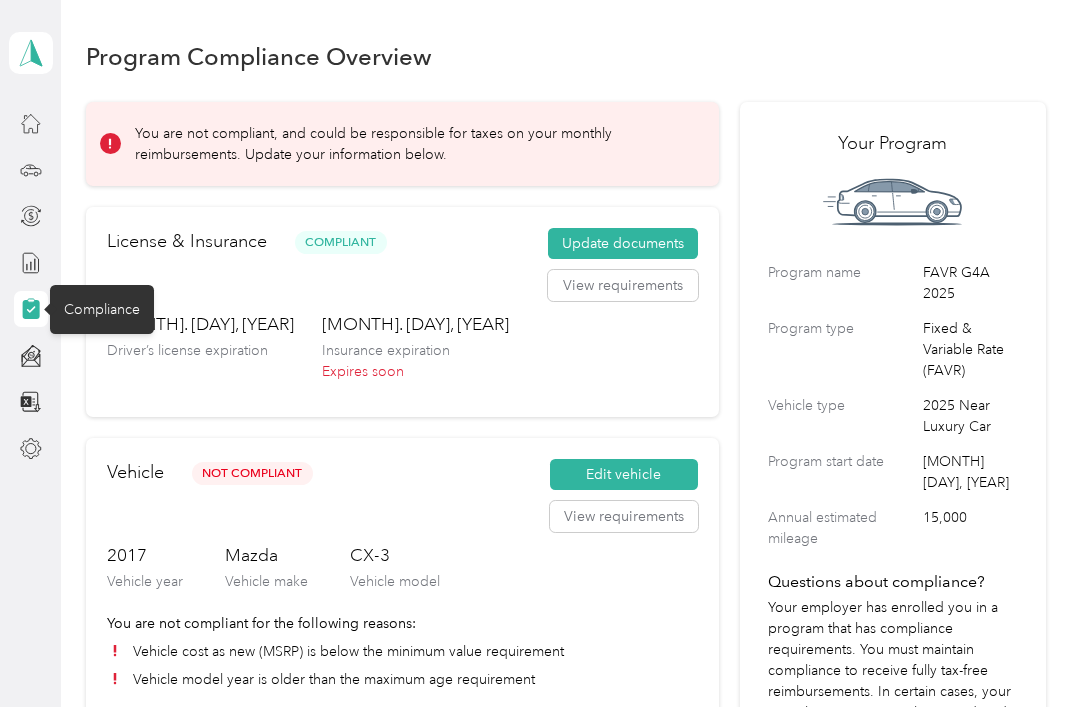 click on "Update documents" at bounding box center (623, 244) 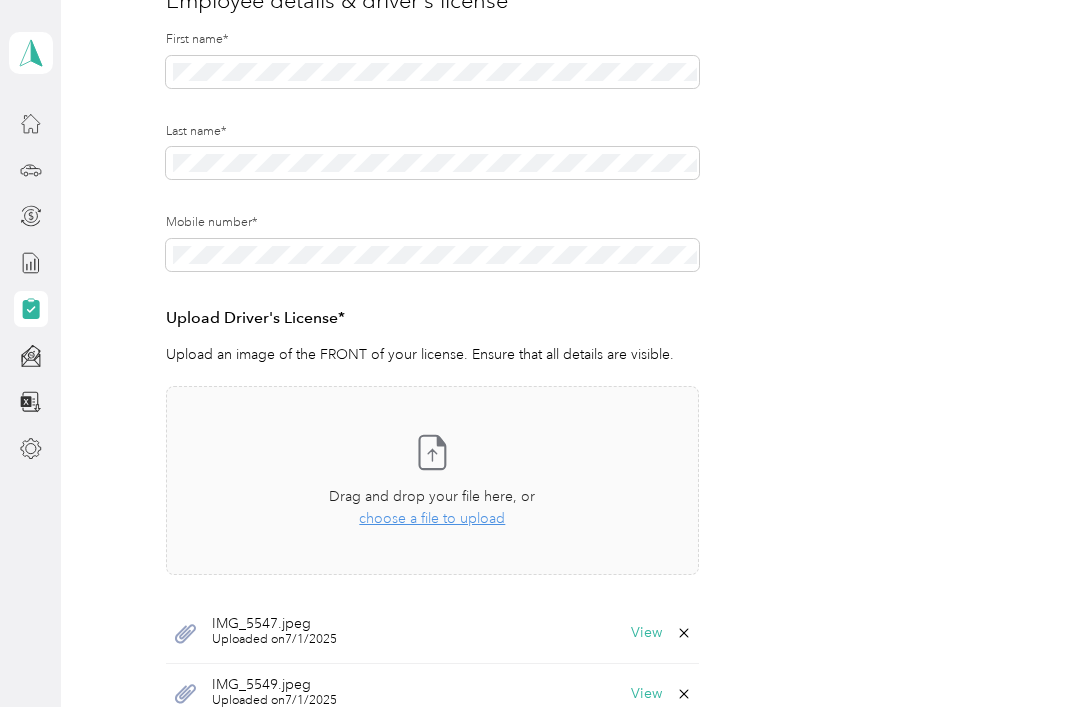 scroll, scrollTop: 313, scrollLeft: 0, axis: vertical 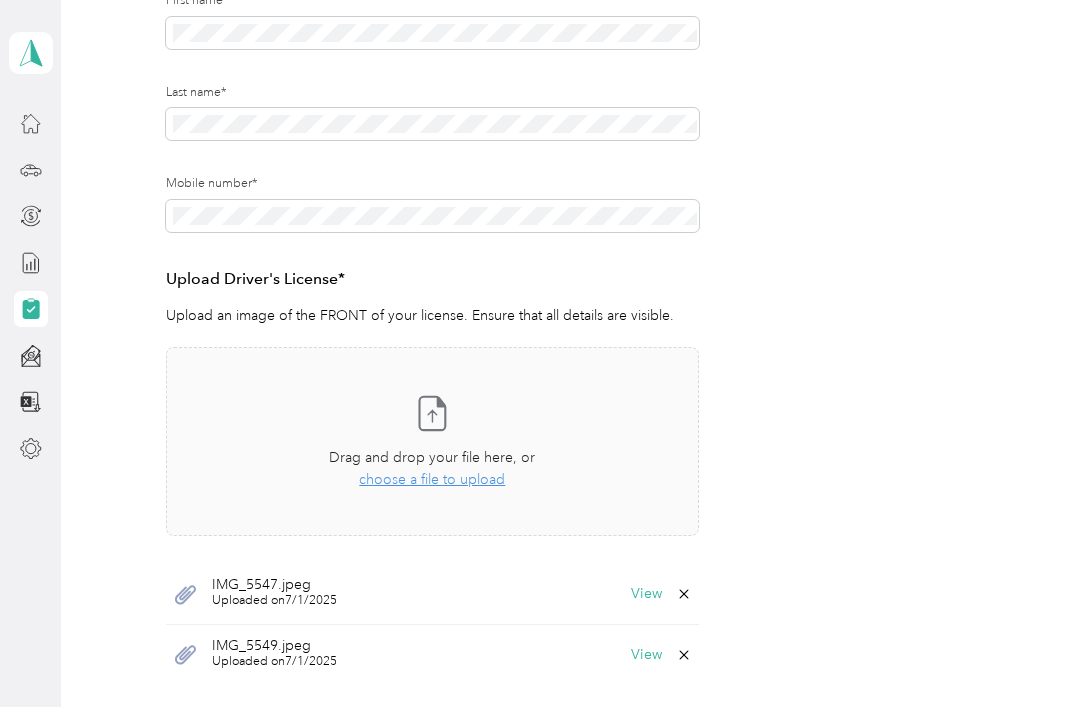 click on "choose a file to upload" at bounding box center [432, 479] 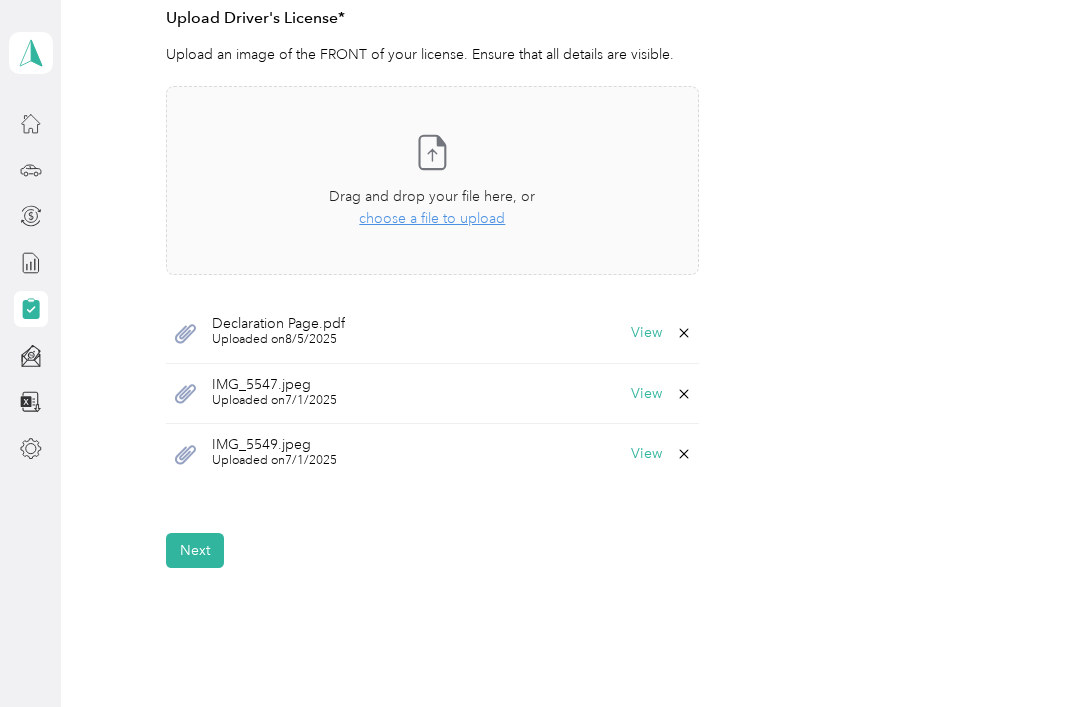 click on "Next" at bounding box center (195, 550) 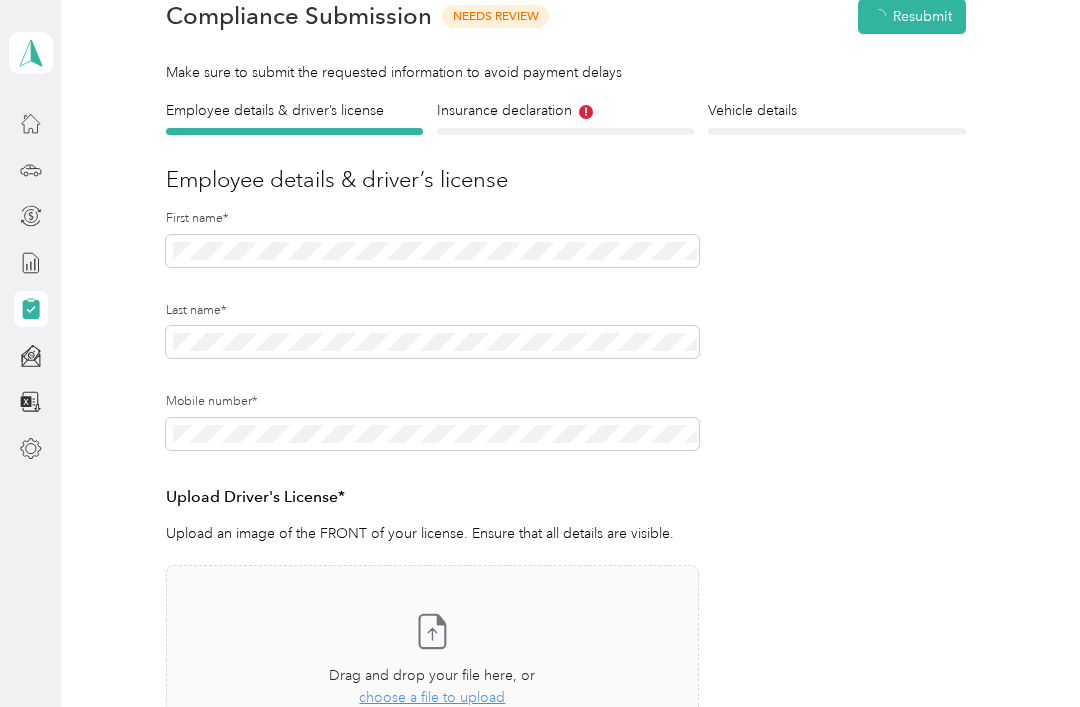 scroll, scrollTop: 0, scrollLeft: 0, axis: both 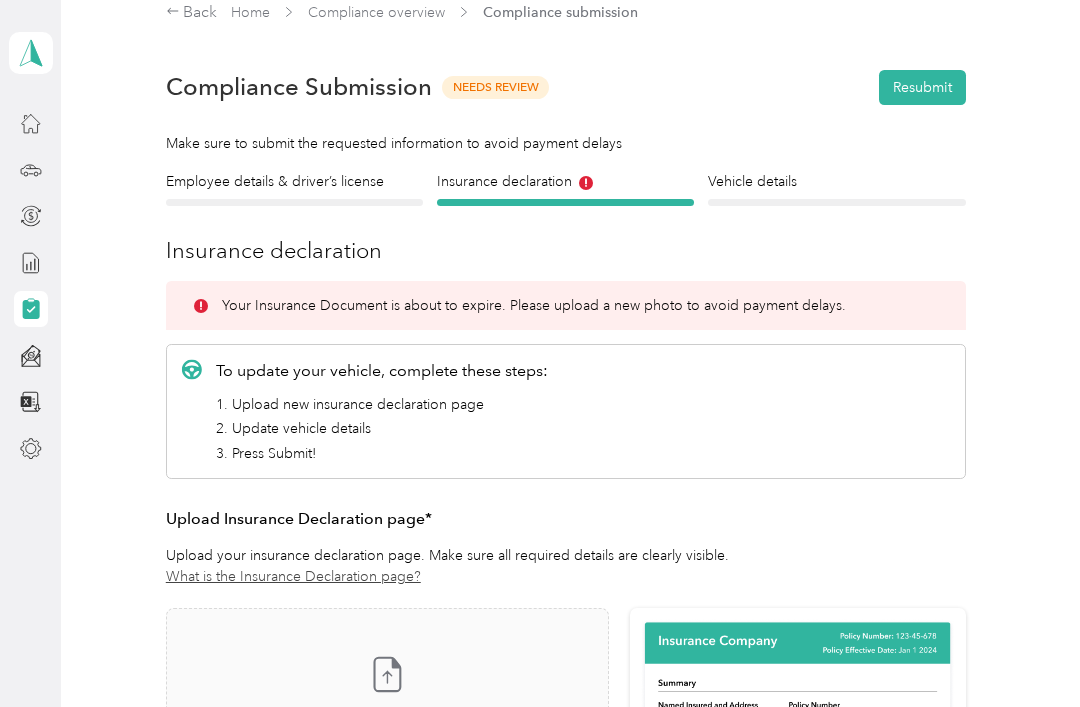 click on "Resubmit" at bounding box center (922, 87) 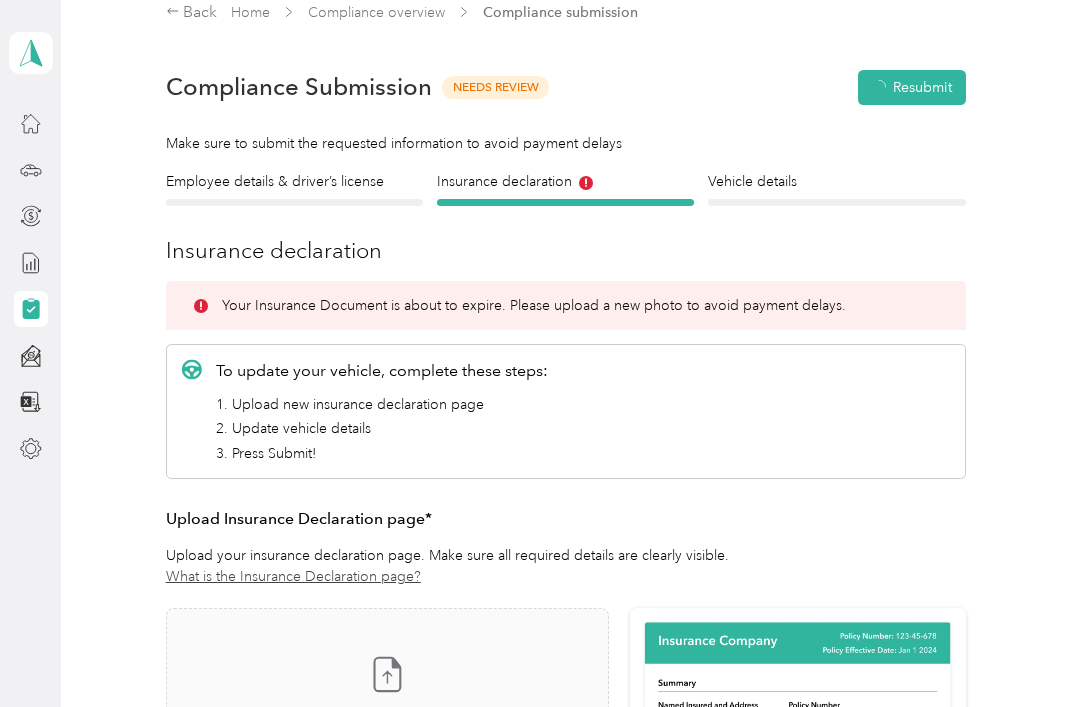 scroll, scrollTop: 25, scrollLeft: 0, axis: vertical 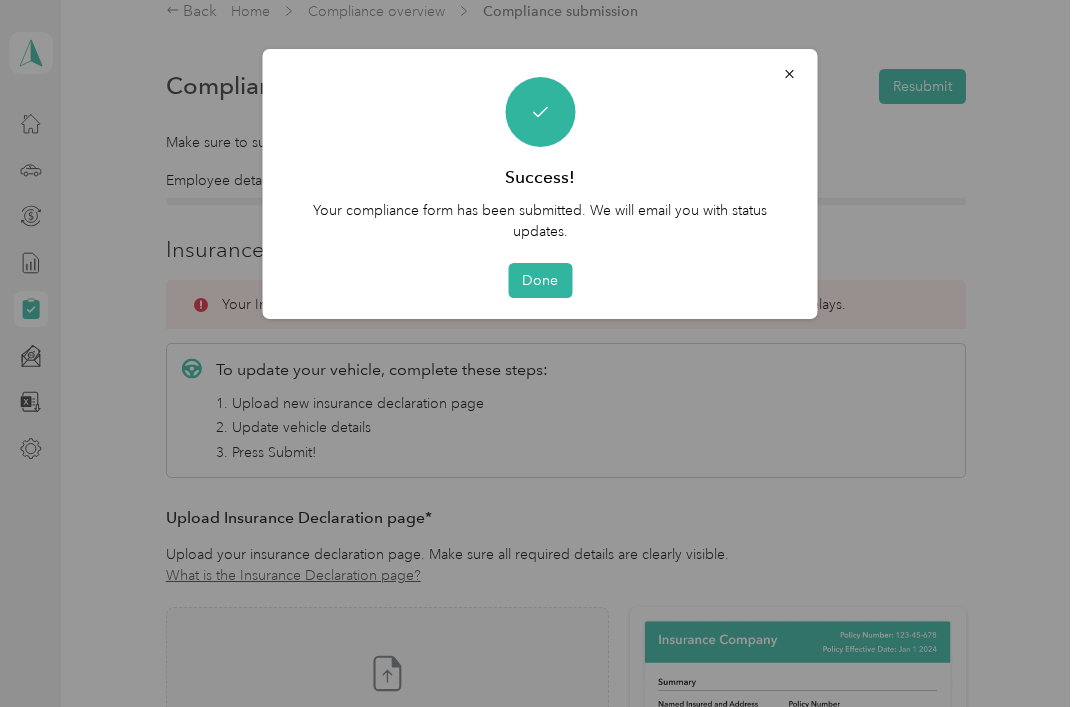 click on "Done" at bounding box center (540, 280) 